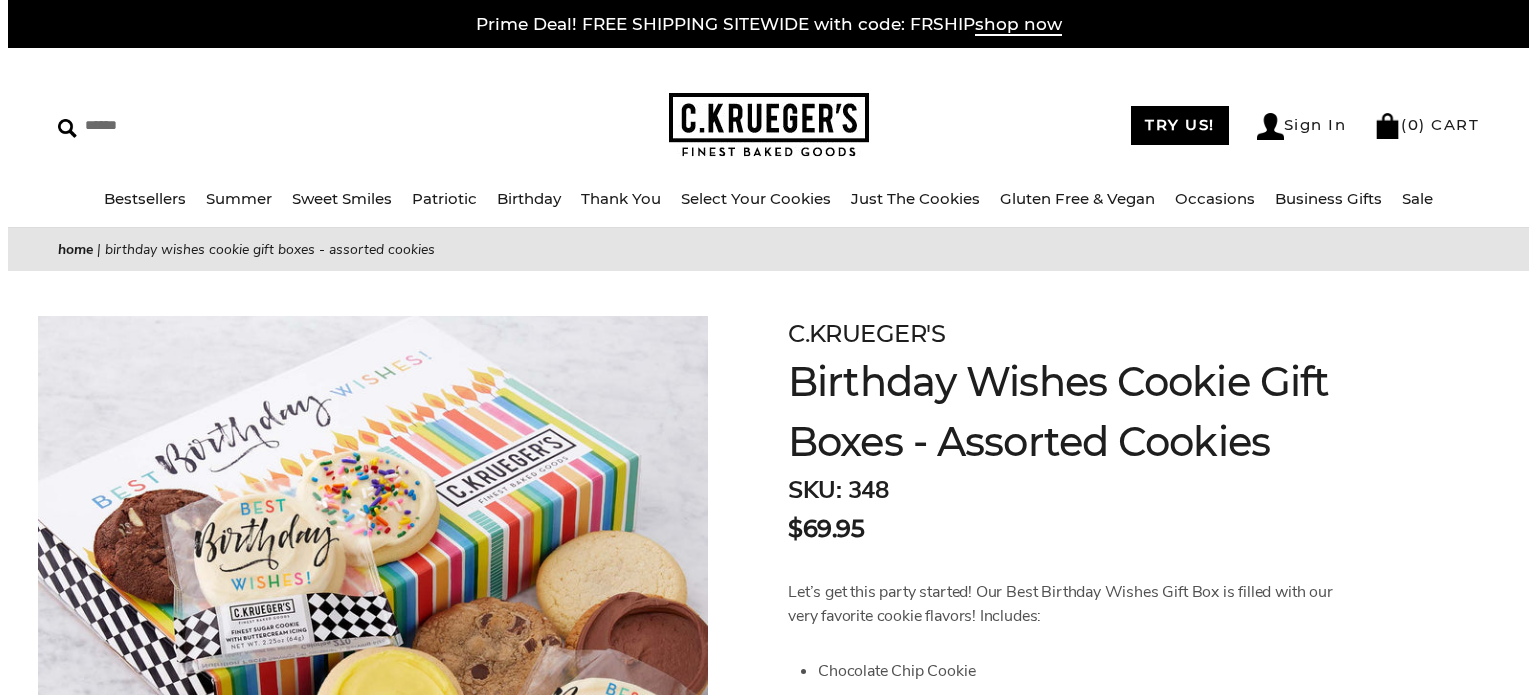 scroll, scrollTop: 0, scrollLeft: 0, axis: both 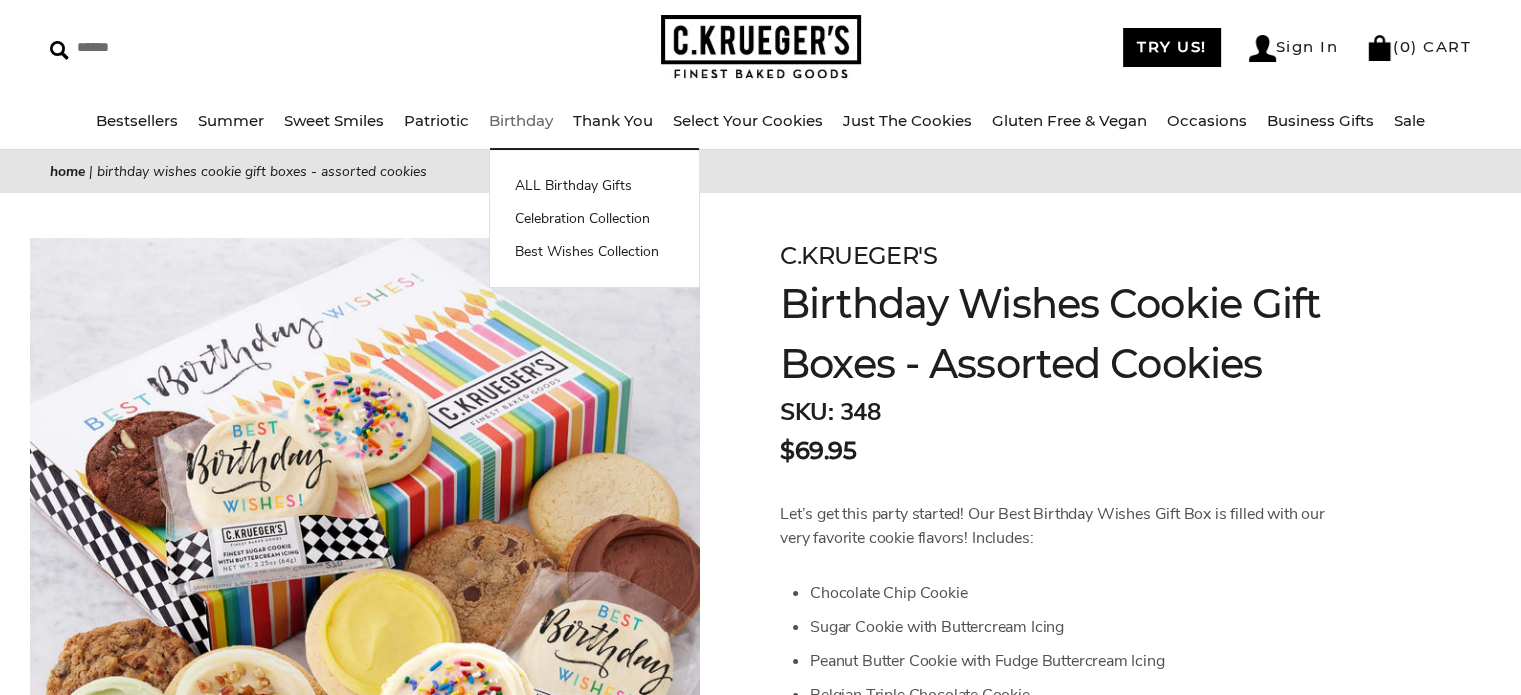 click on "Birthday" at bounding box center [521, 120] 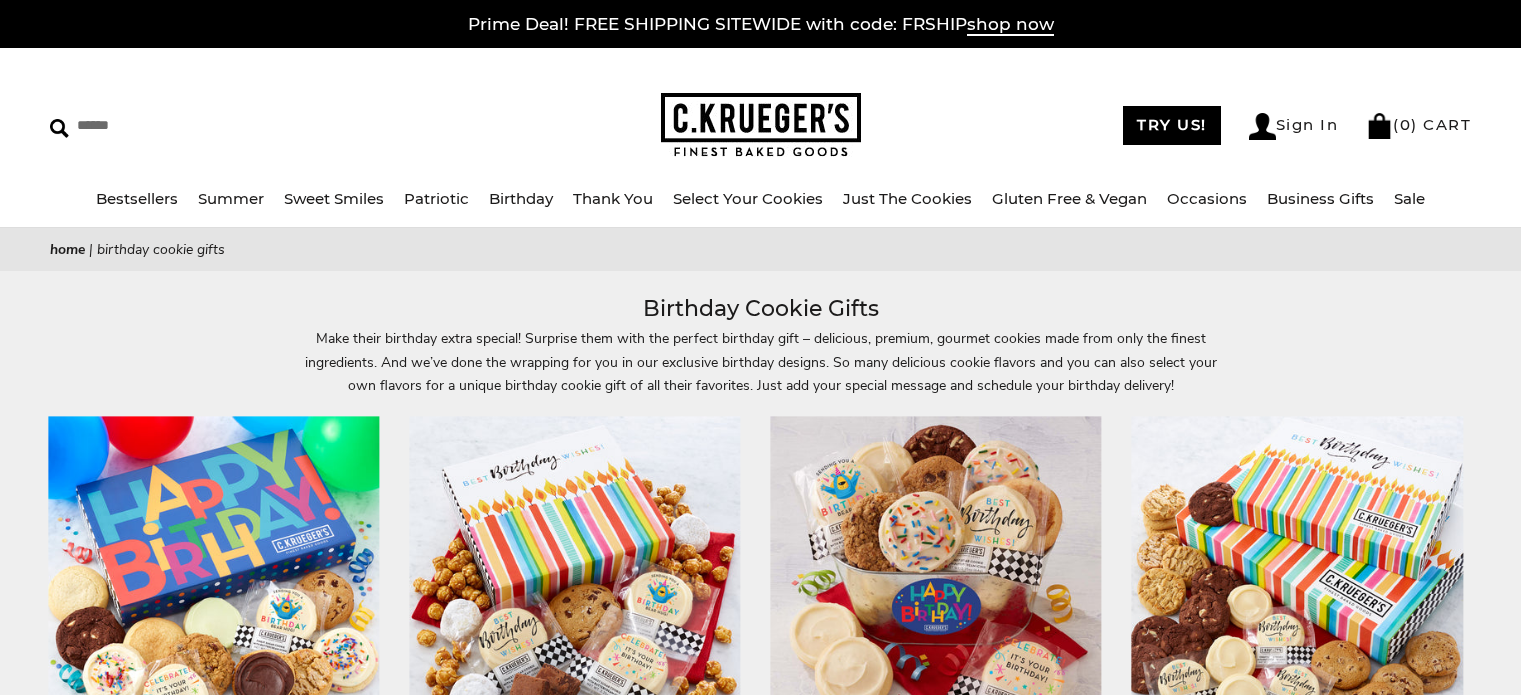 scroll, scrollTop: 0, scrollLeft: 0, axis: both 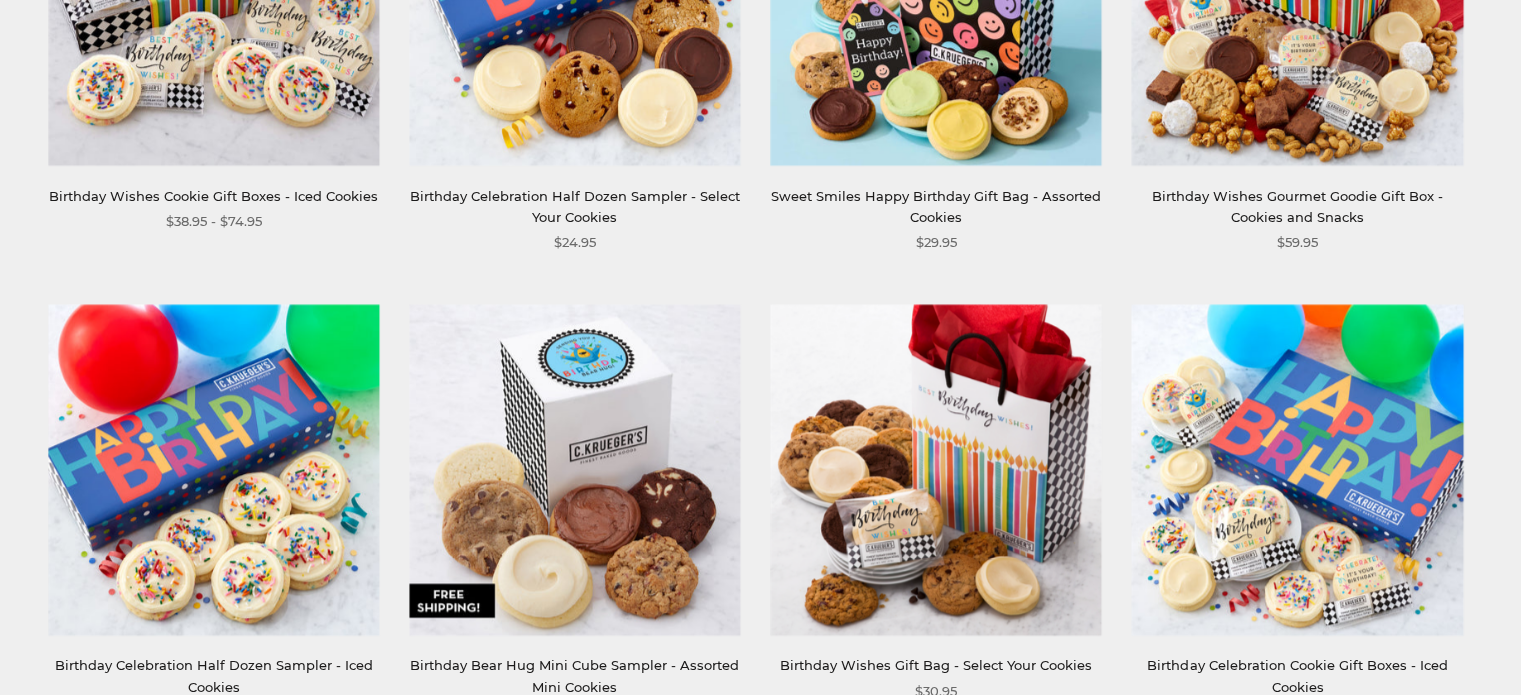 drag, startPoint x: 1535, startPoint y: 116, endPoint x: 1522, endPoint y: 445, distance: 329.25674 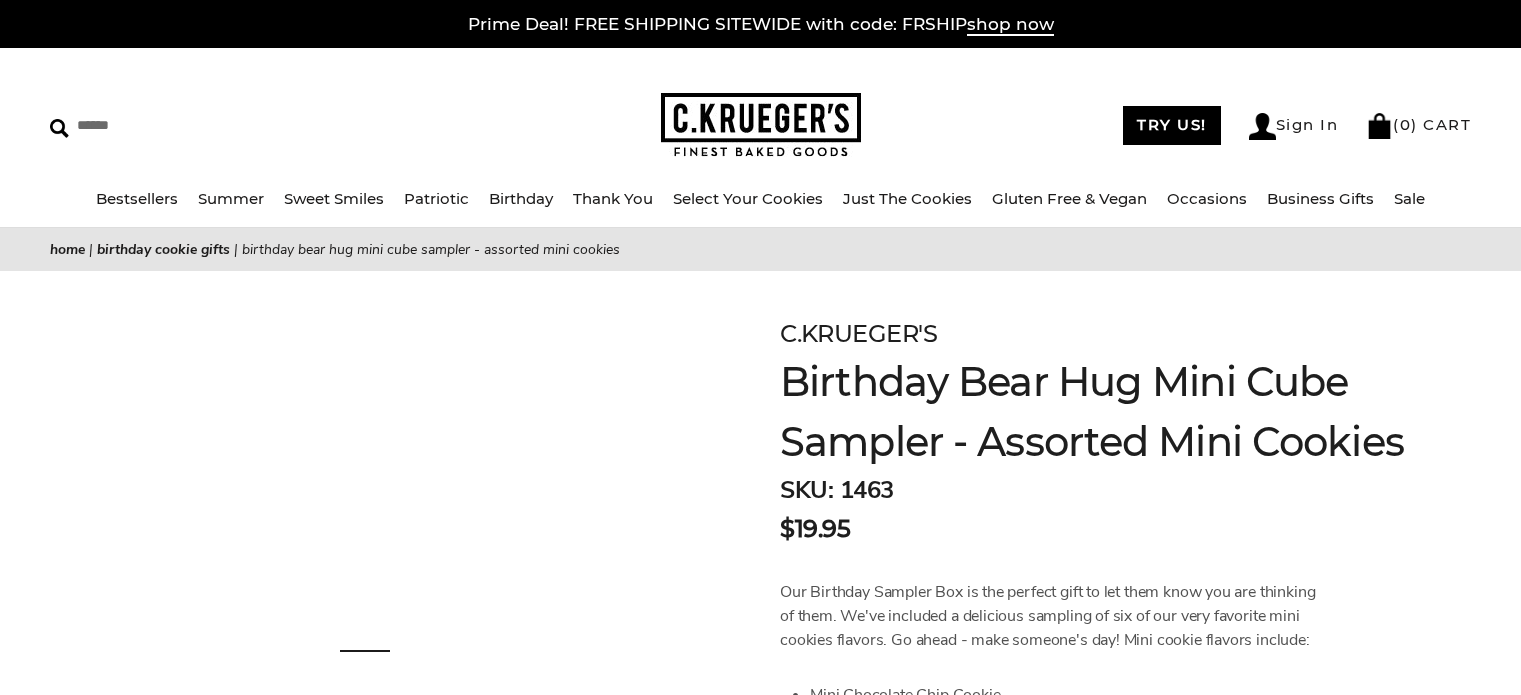 scroll, scrollTop: 0, scrollLeft: 0, axis: both 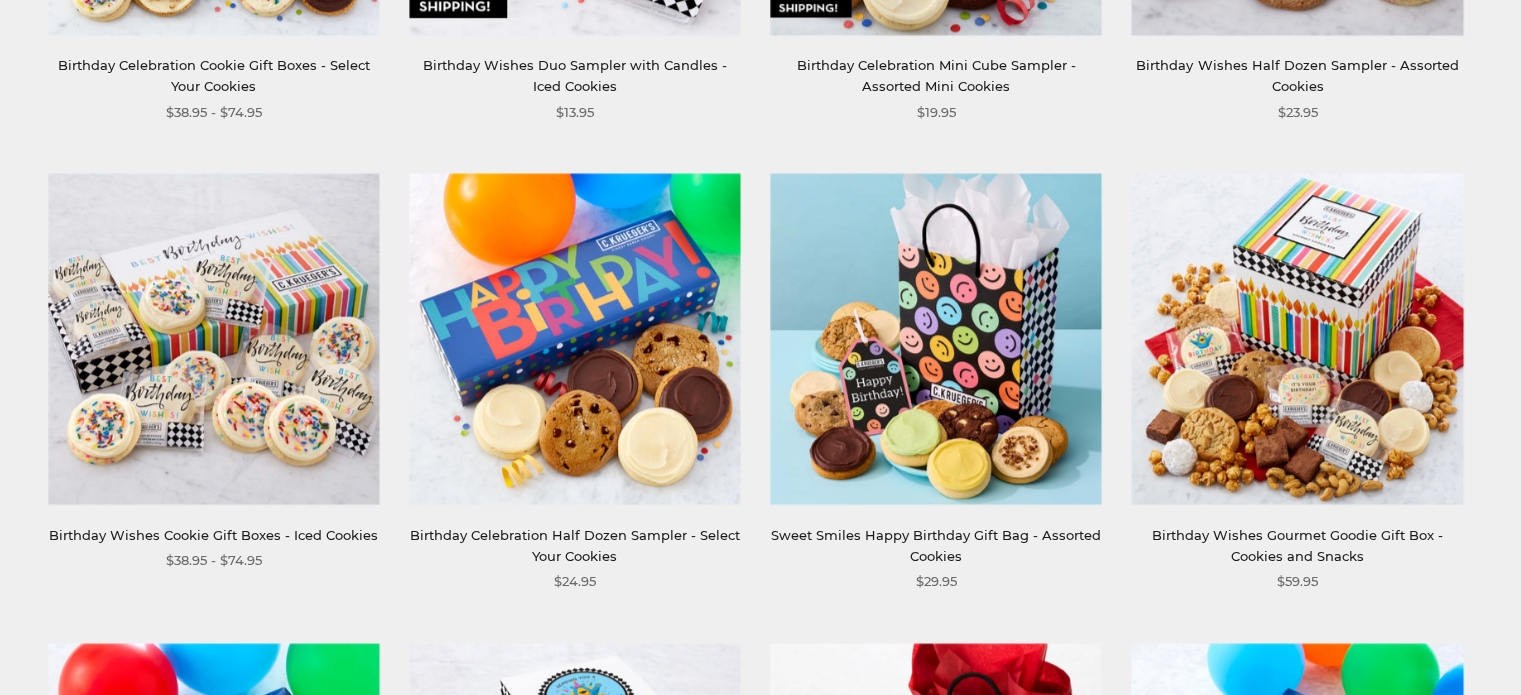click at bounding box center (574, 338) 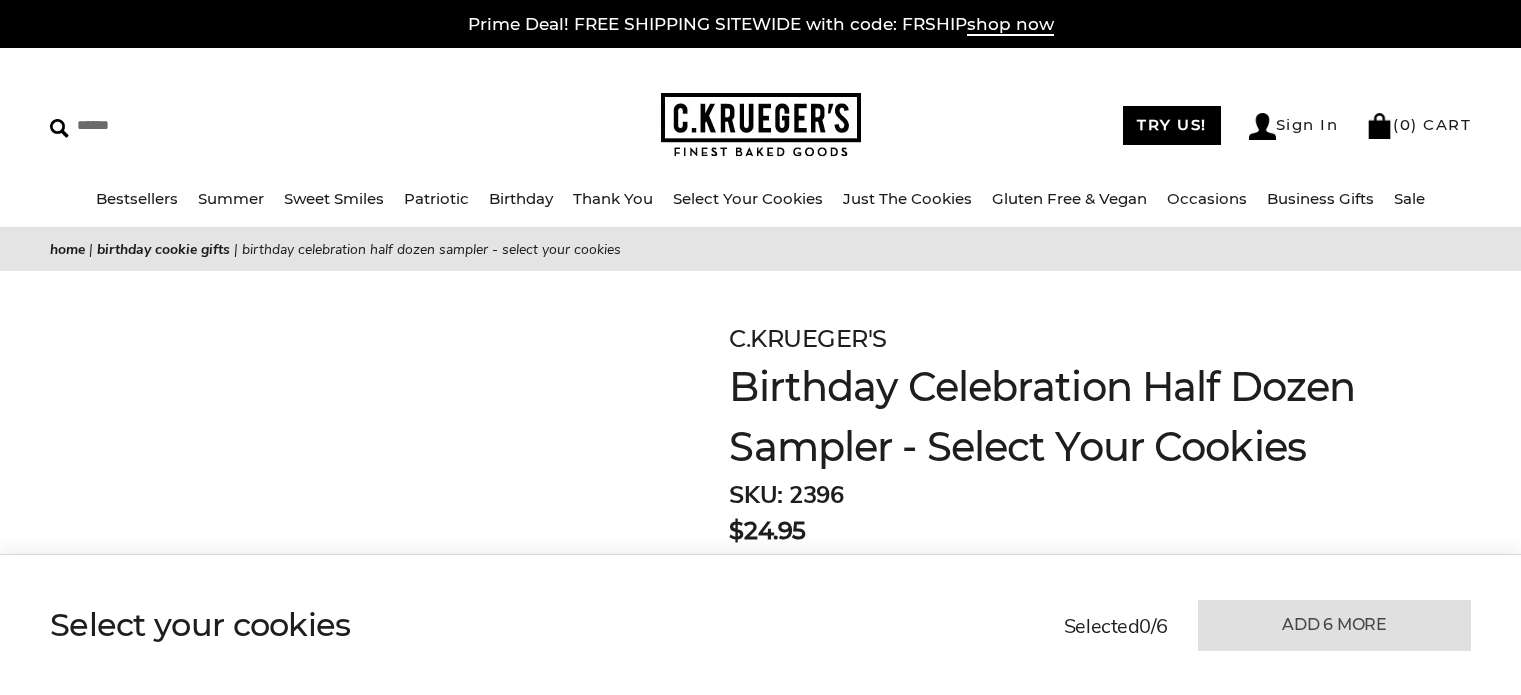 scroll, scrollTop: 0, scrollLeft: 0, axis: both 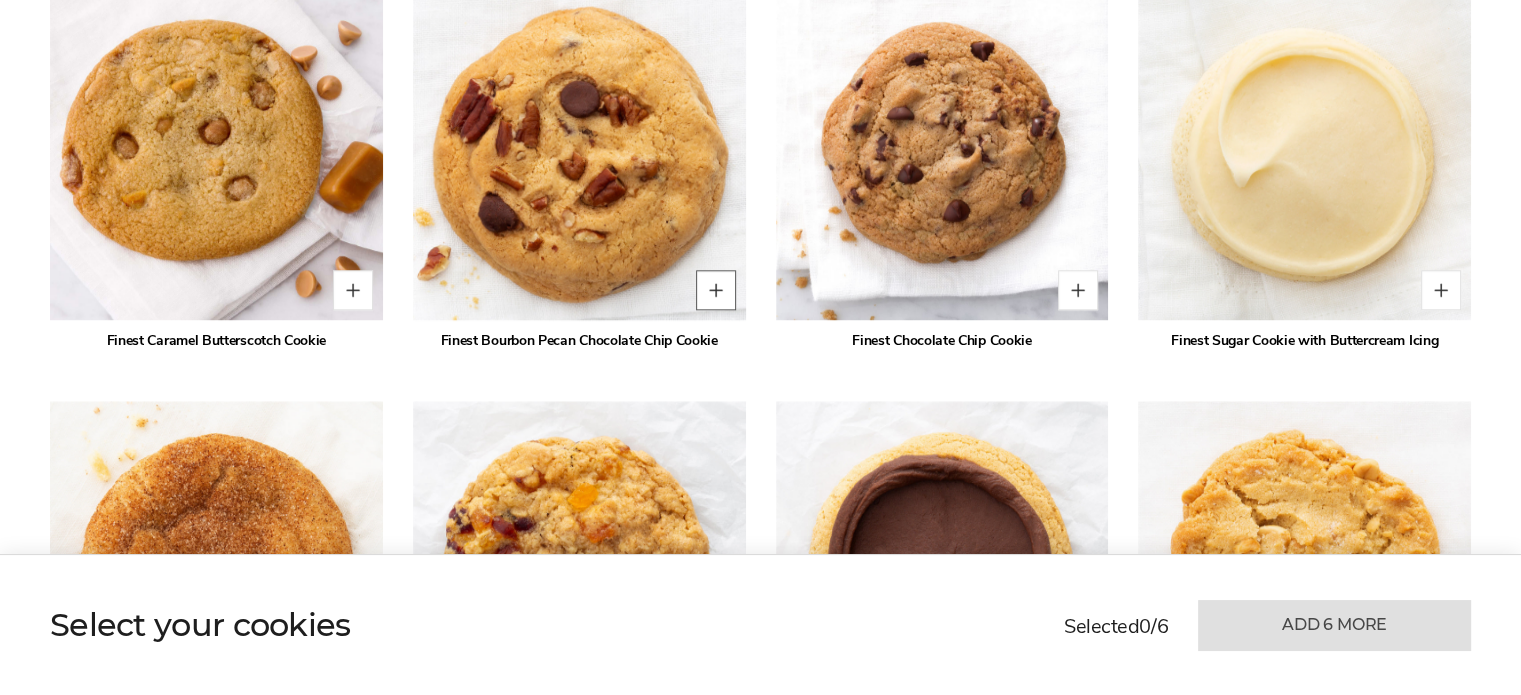 click at bounding box center [716, 290] 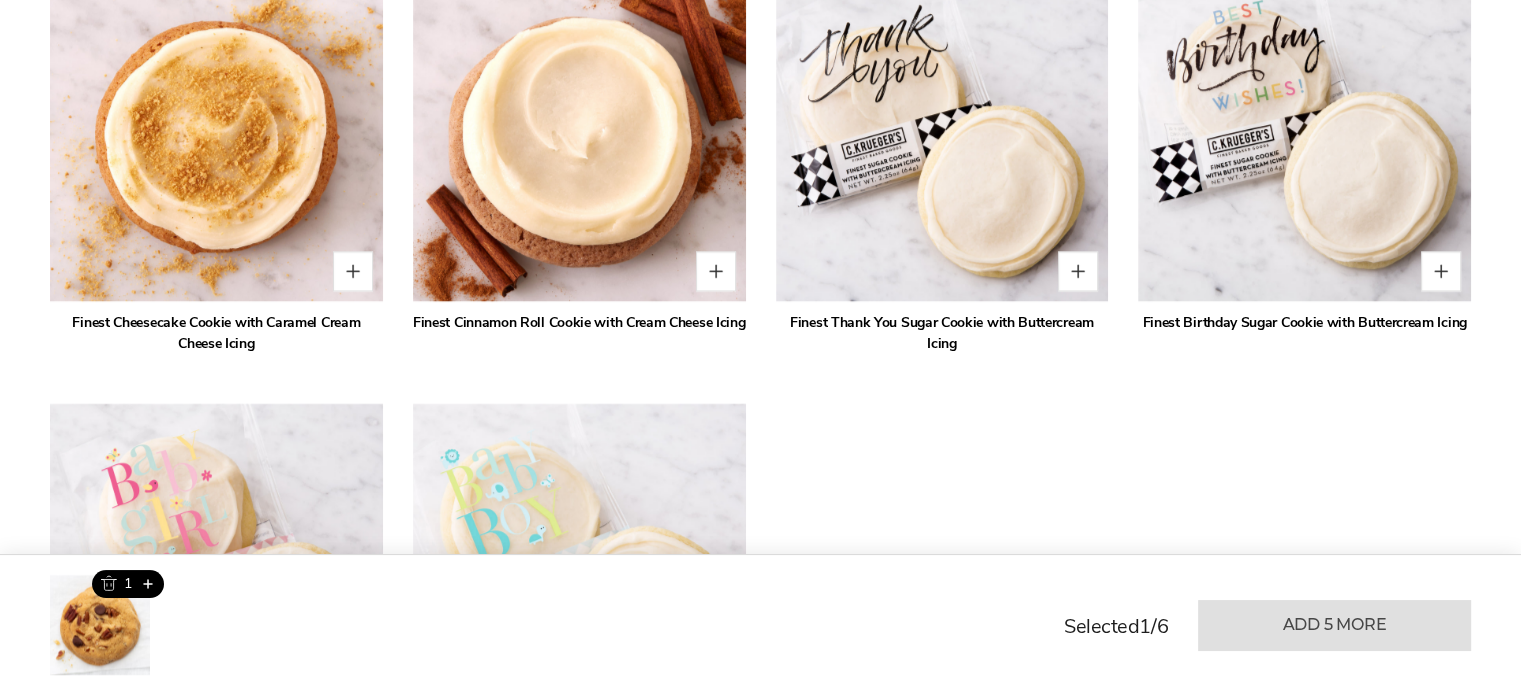 scroll, scrollTop: 3834, scrollLeft: 0, axis: vertical 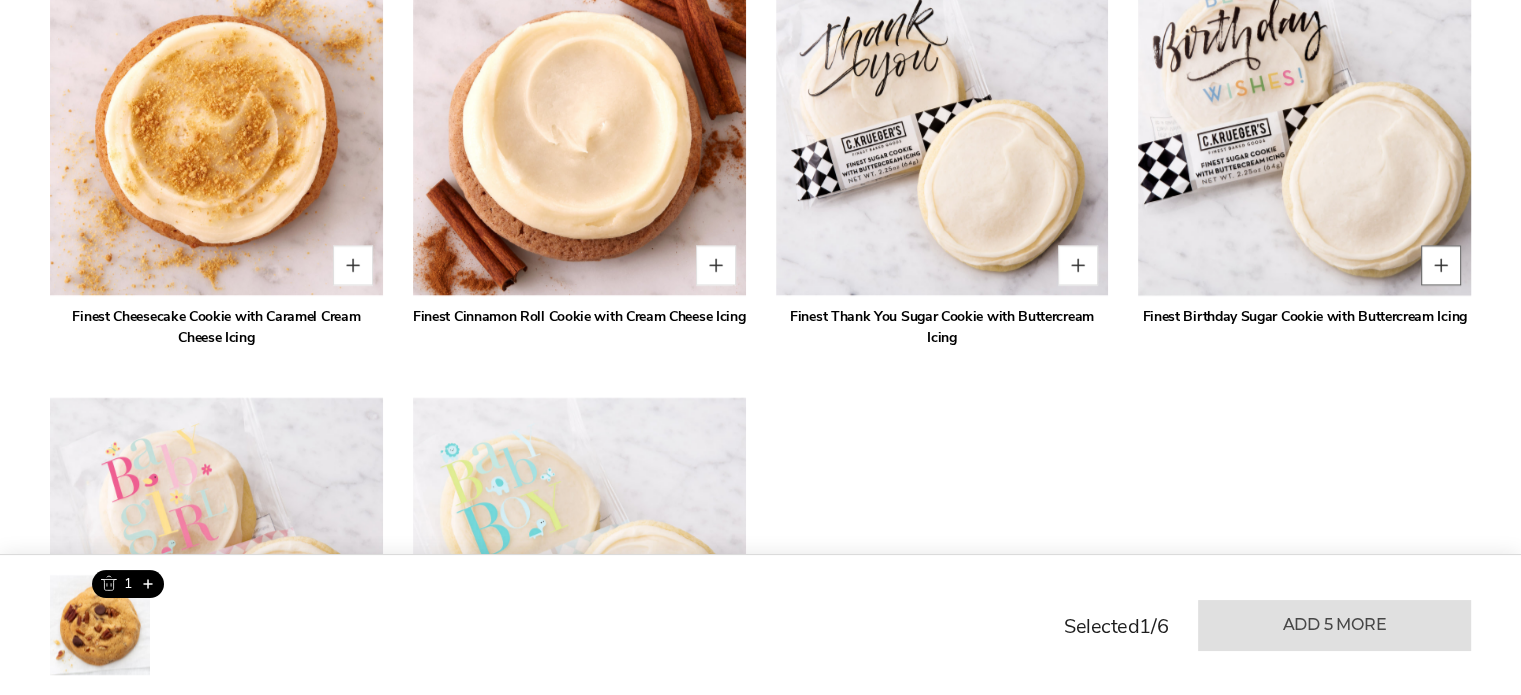 click at bounding box center [1441, 266] 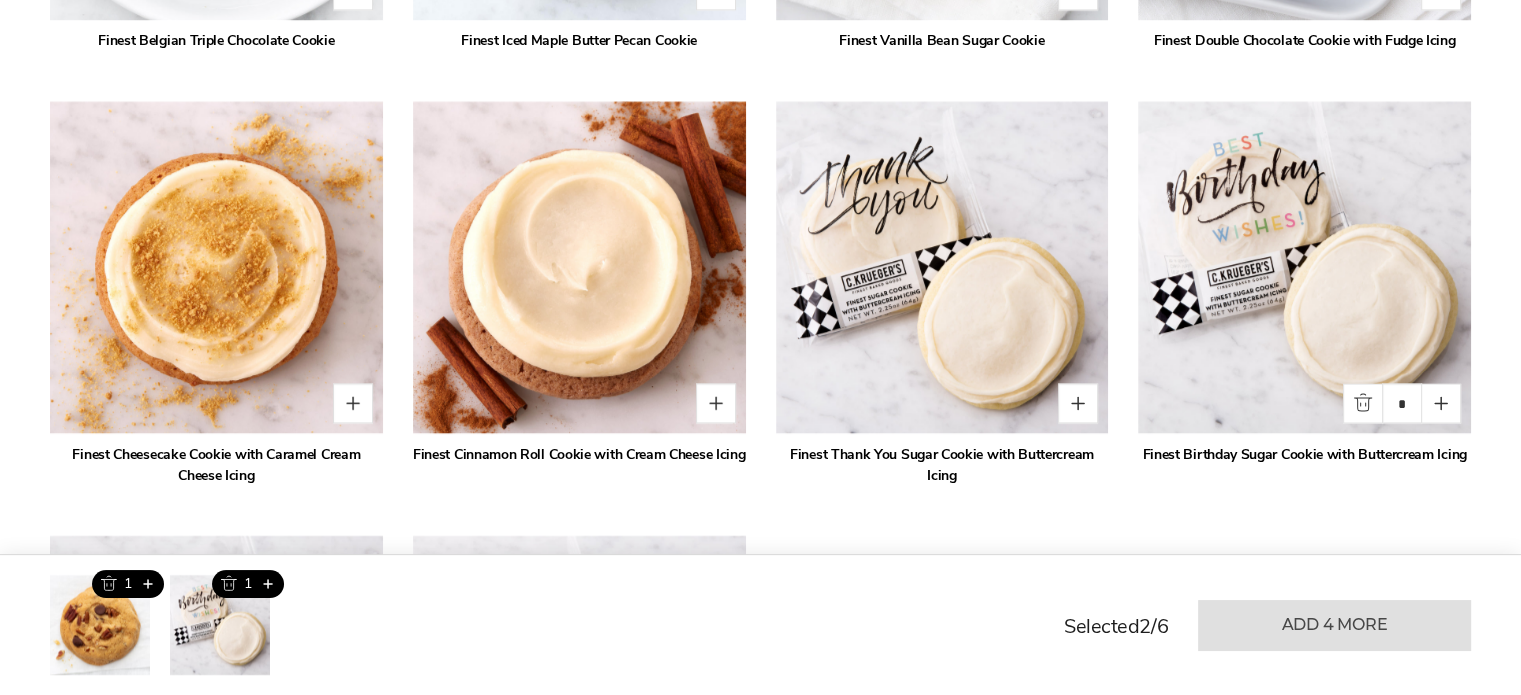 scroll, scrollTop: 3724, scrollLeft: 0, axis: vertical 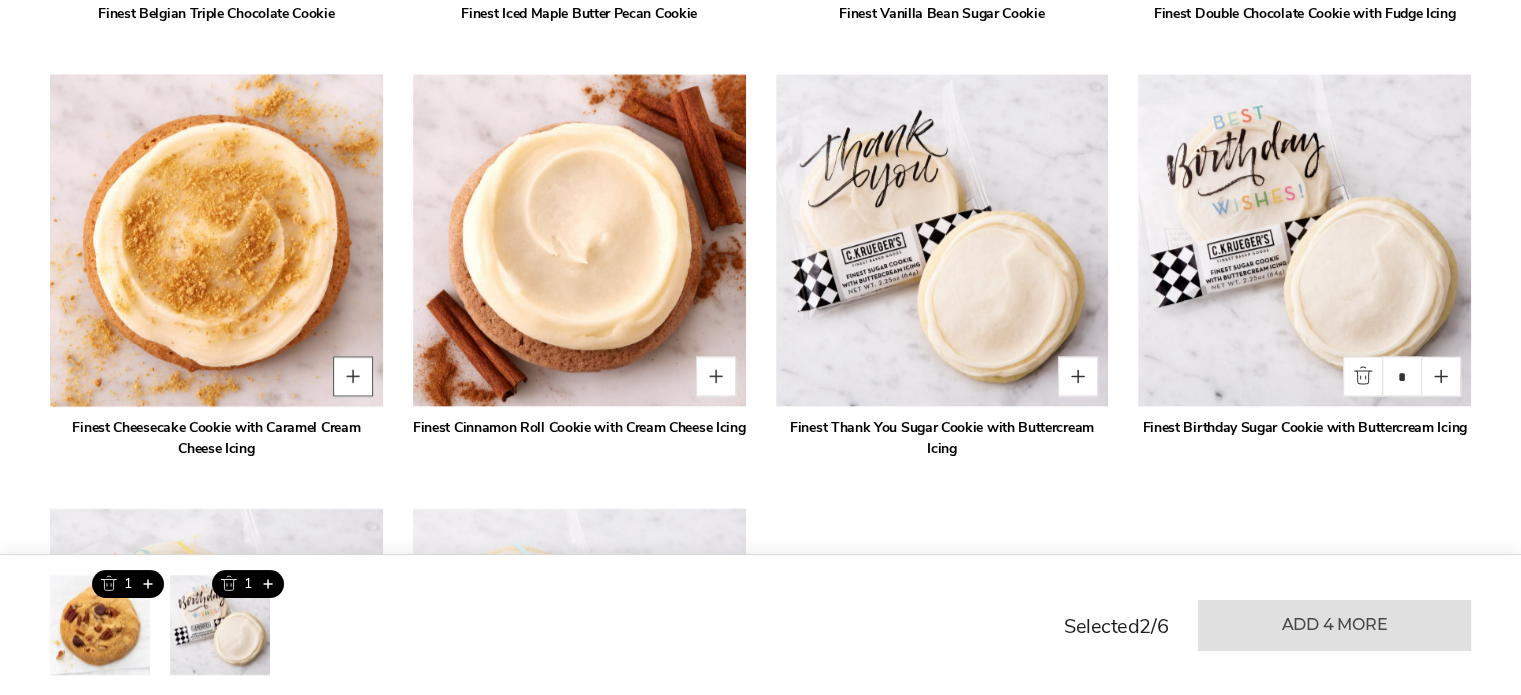 click at bounding box center [353, 376] 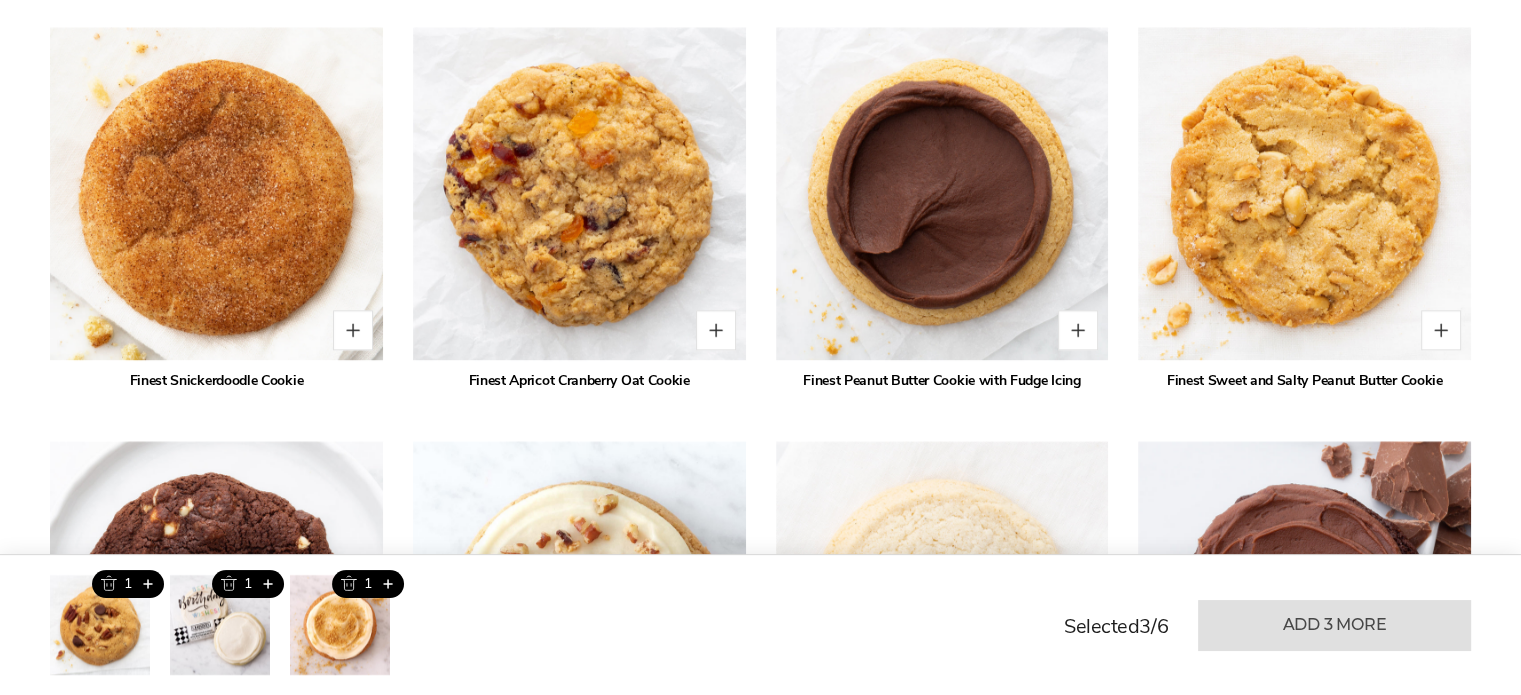 scroll, scrollTop: 2956, scrollLeft: 0, axis: vertical 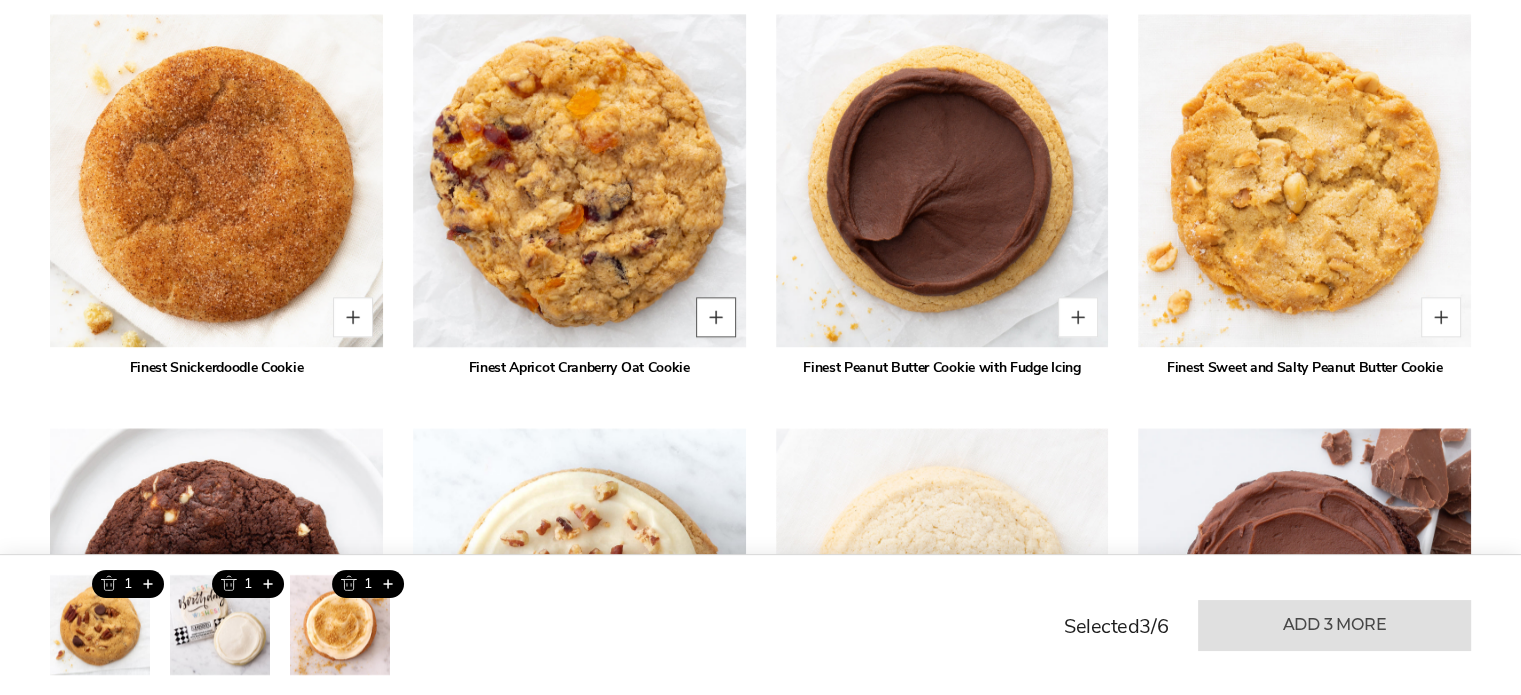 click at bounding box center (716, 317) 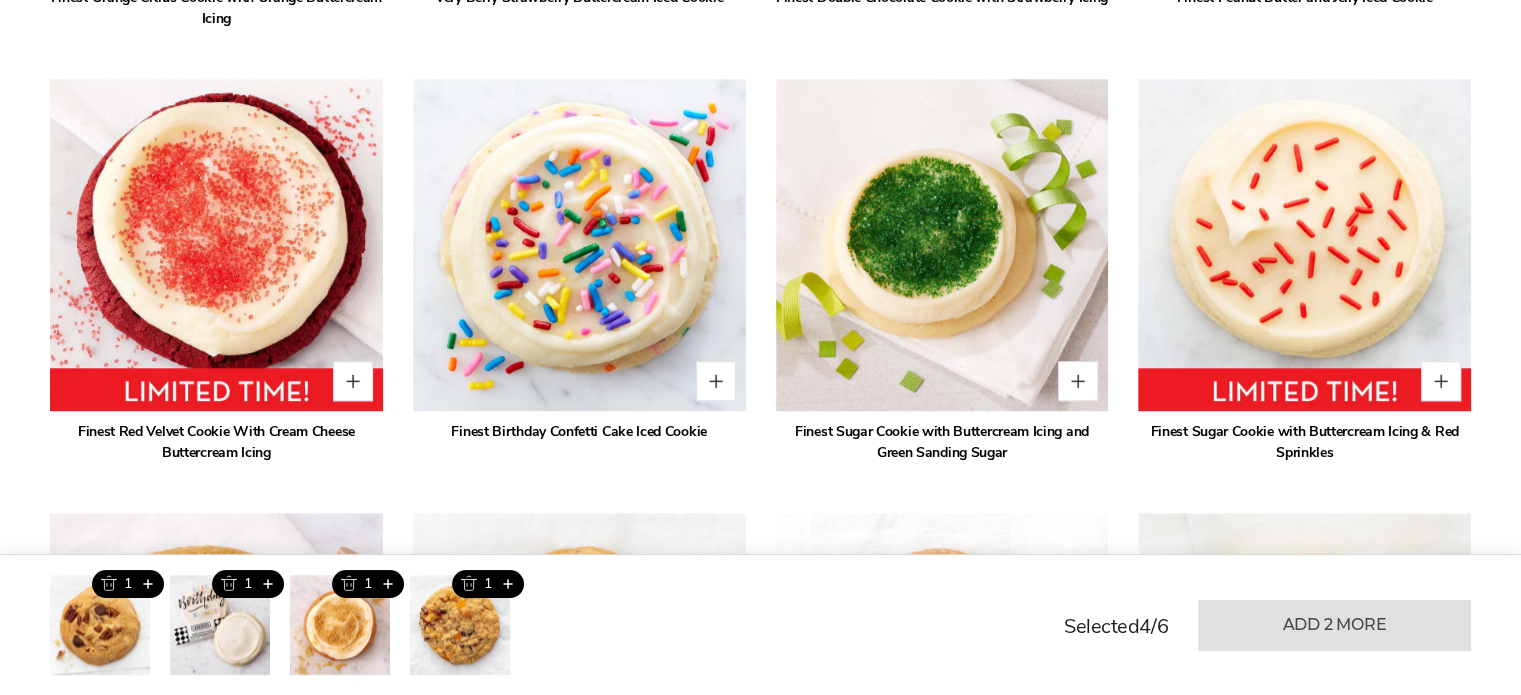 scroll, scrollTop: 2096, scrollLeft: 0, axis: vertical 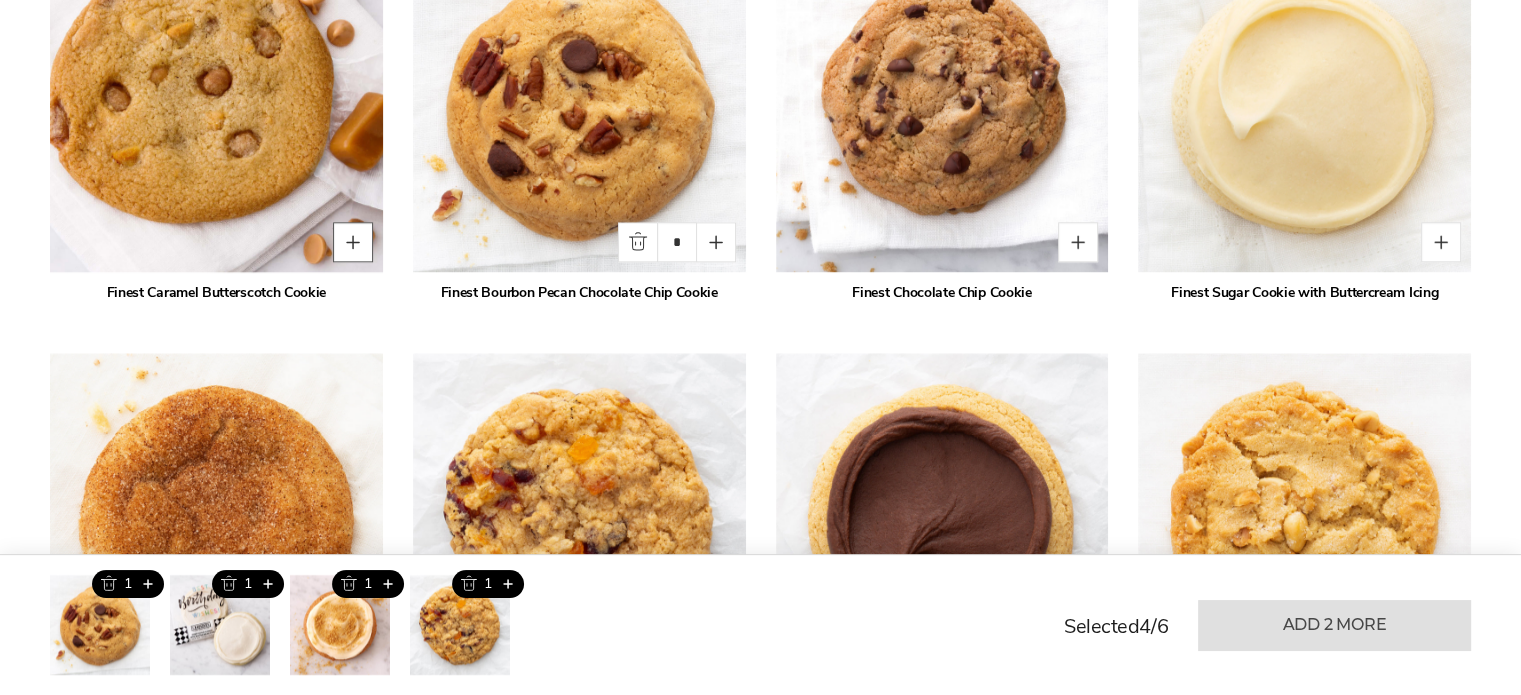 click at bounding box center (353, 242) 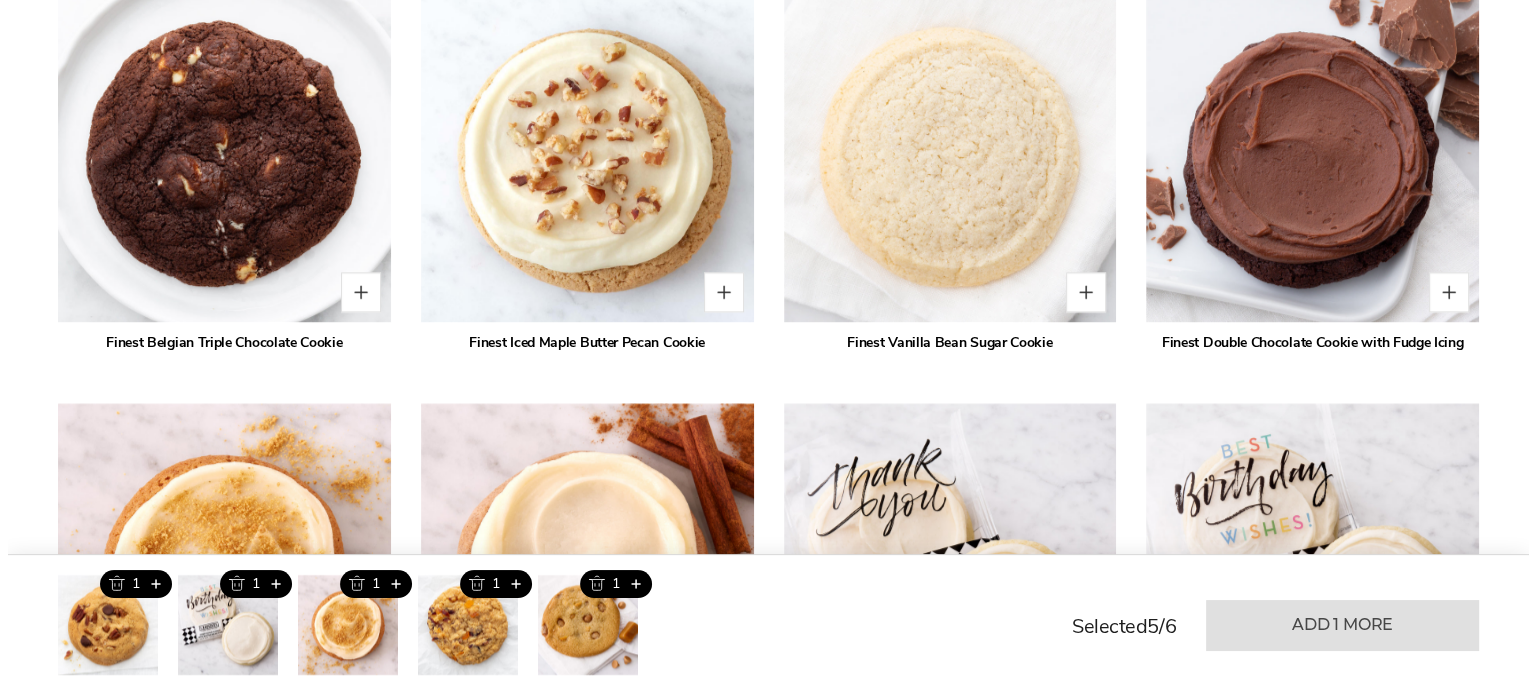 scroll, scrollTop: 3388, scrollLeft: 0, axis: vertical 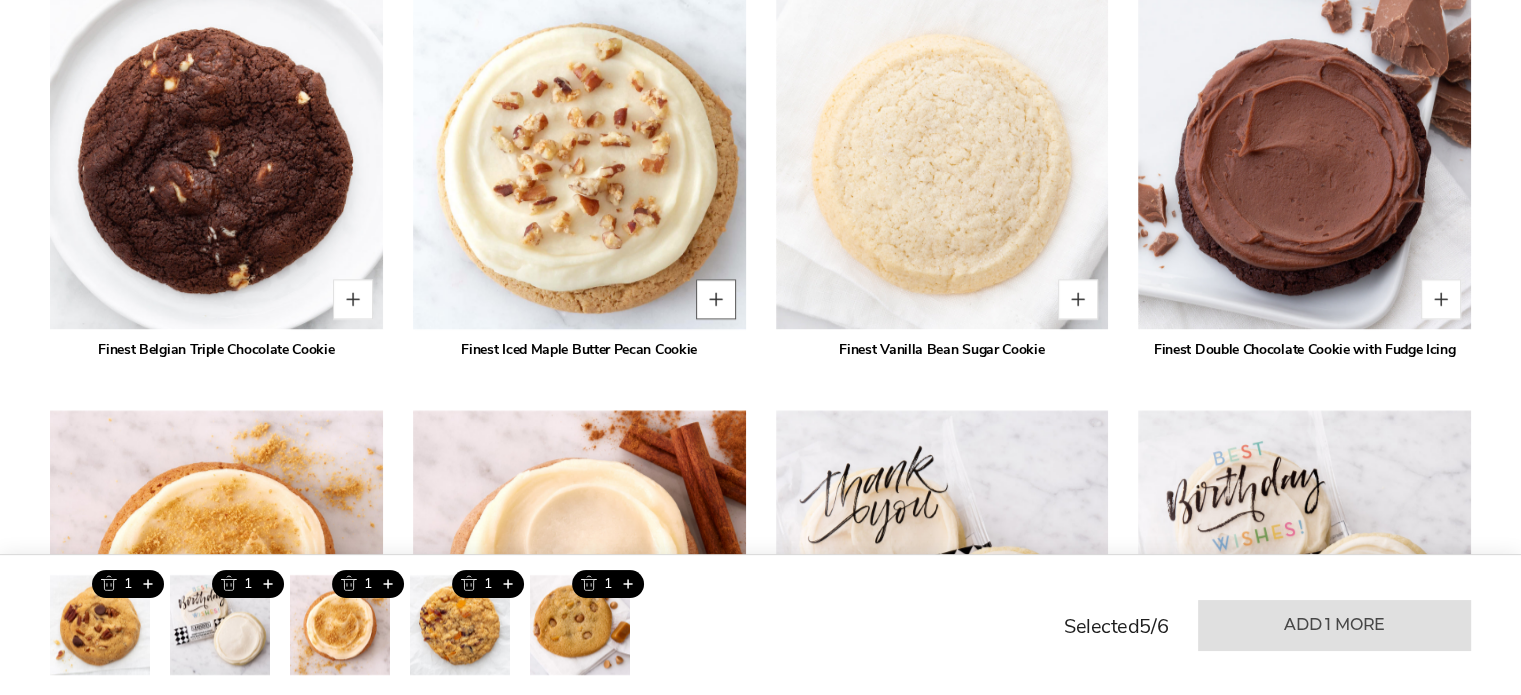 click at bounding box center [716, 299] 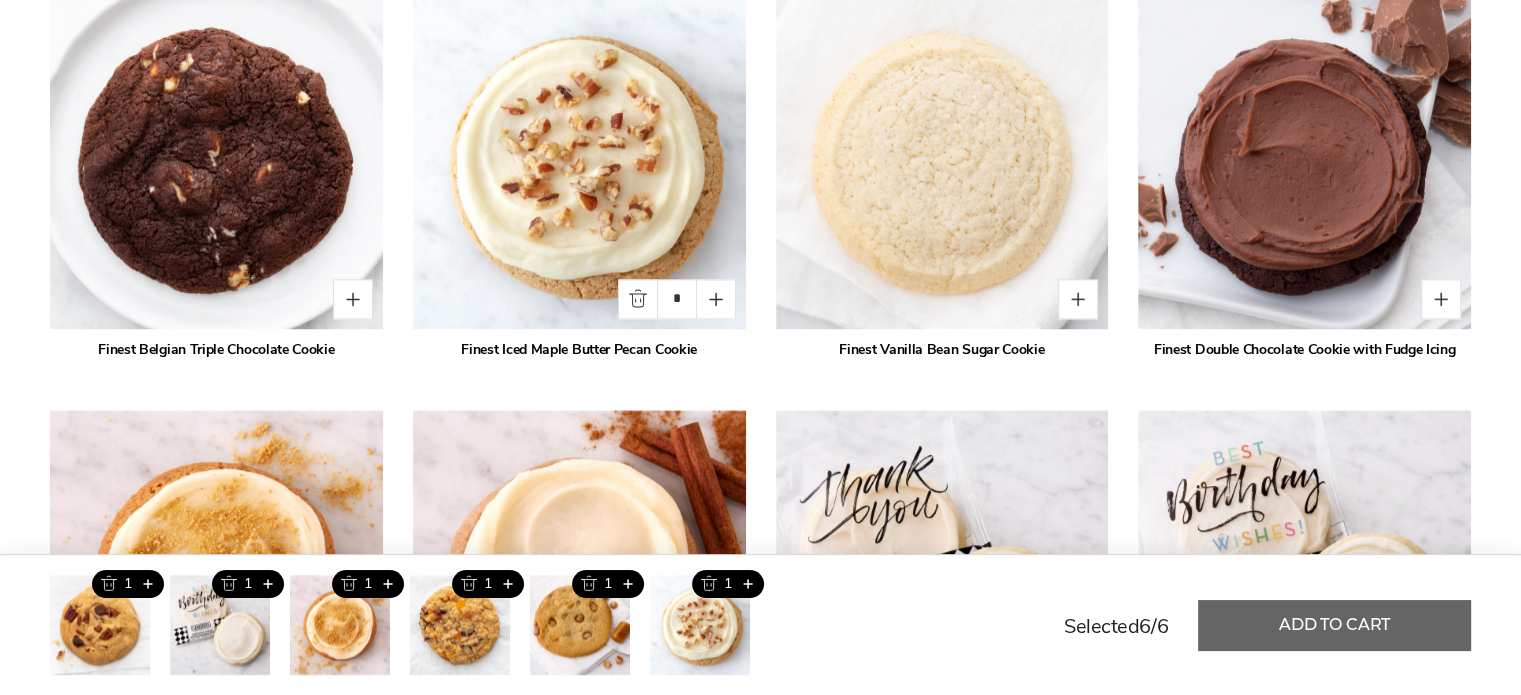 click on "Add to cart" at bounding box center [1334, 625] 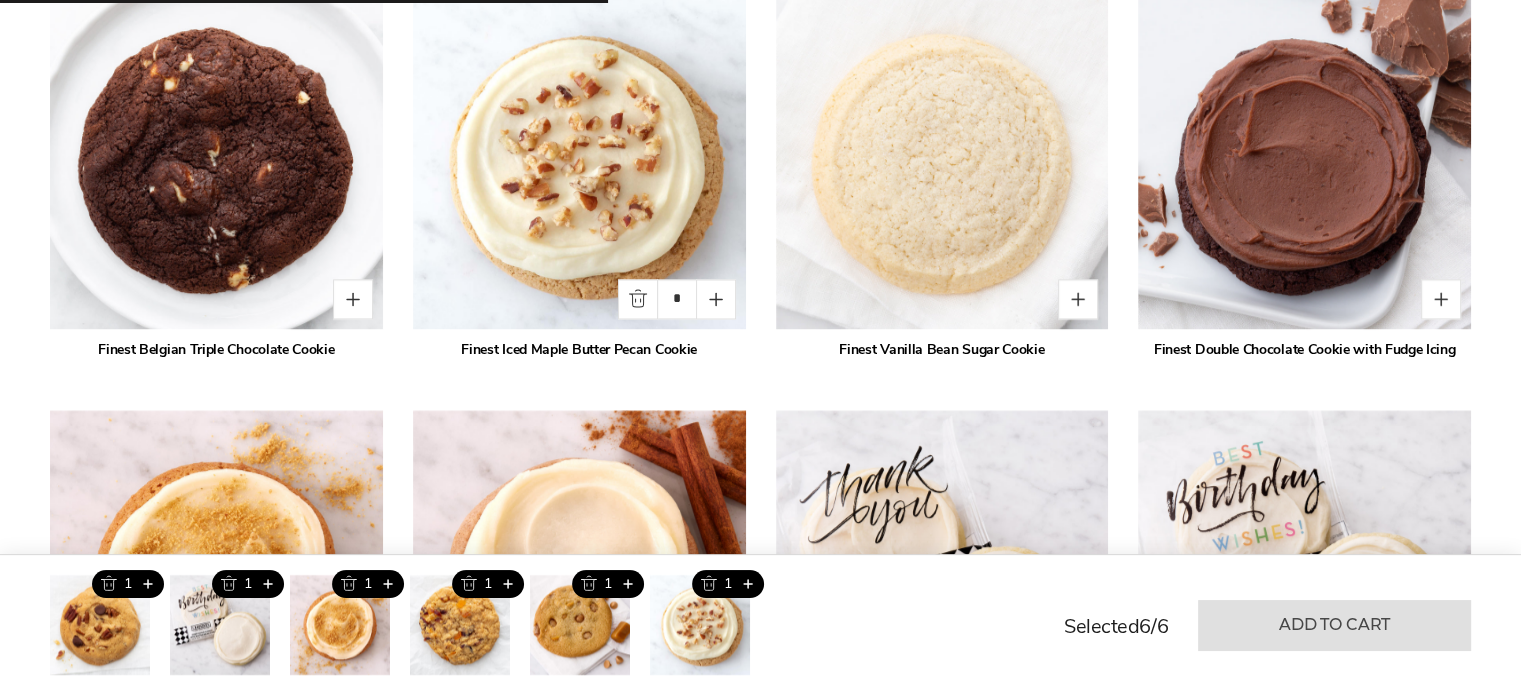 type on "*" 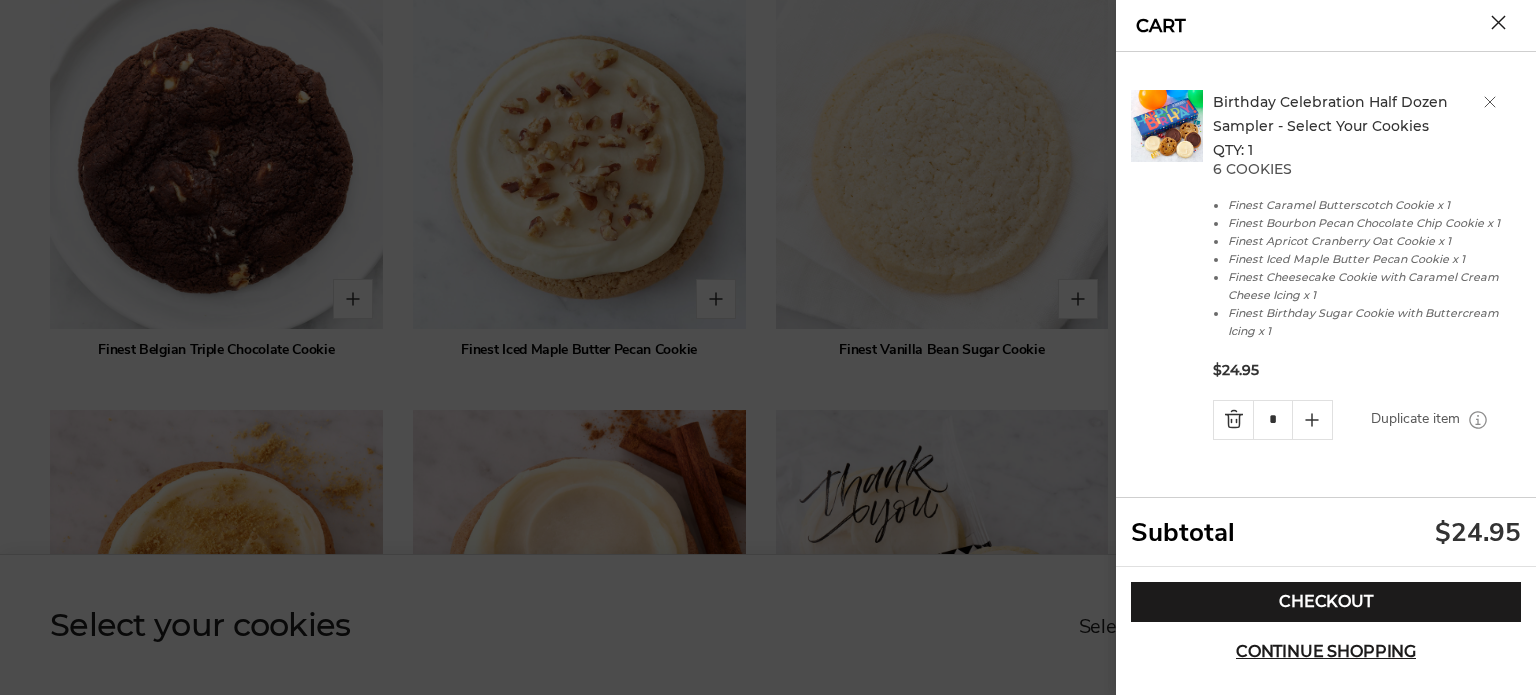 click on "Subtotal
$24.95" at bounding box center [1326, 532] 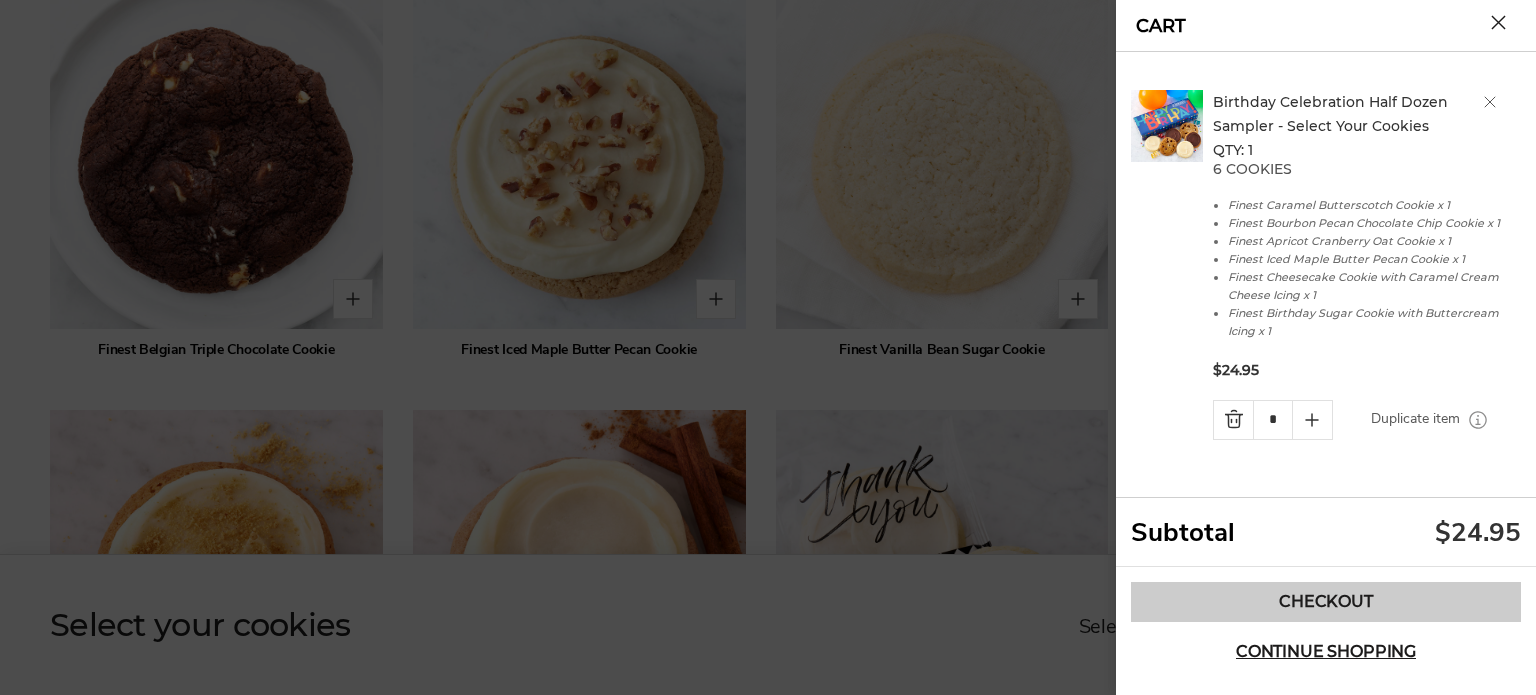 click on "Checkout" at bounding box center [1326, 602] 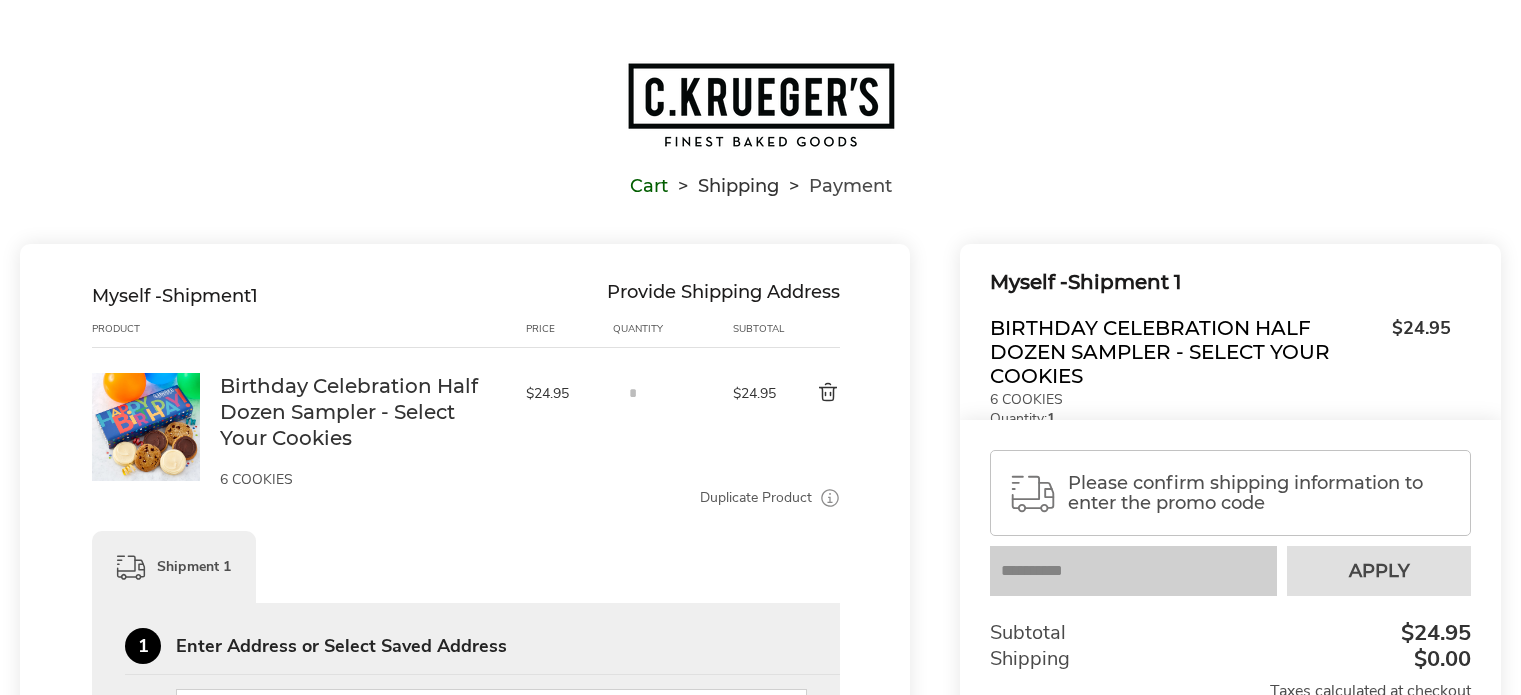 scroll, scrollTop: 0, scrollLeft: 0, axis: both 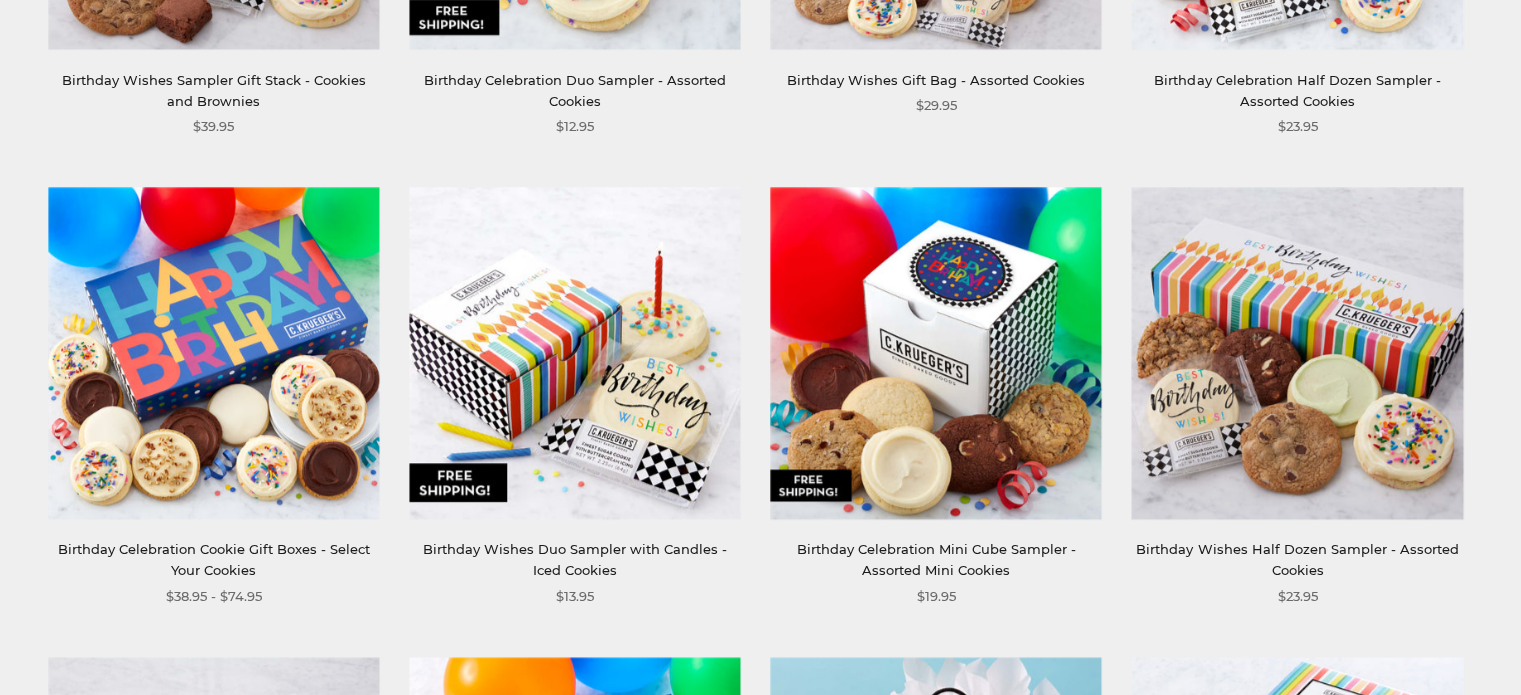 click at bounding box center [935, 353] 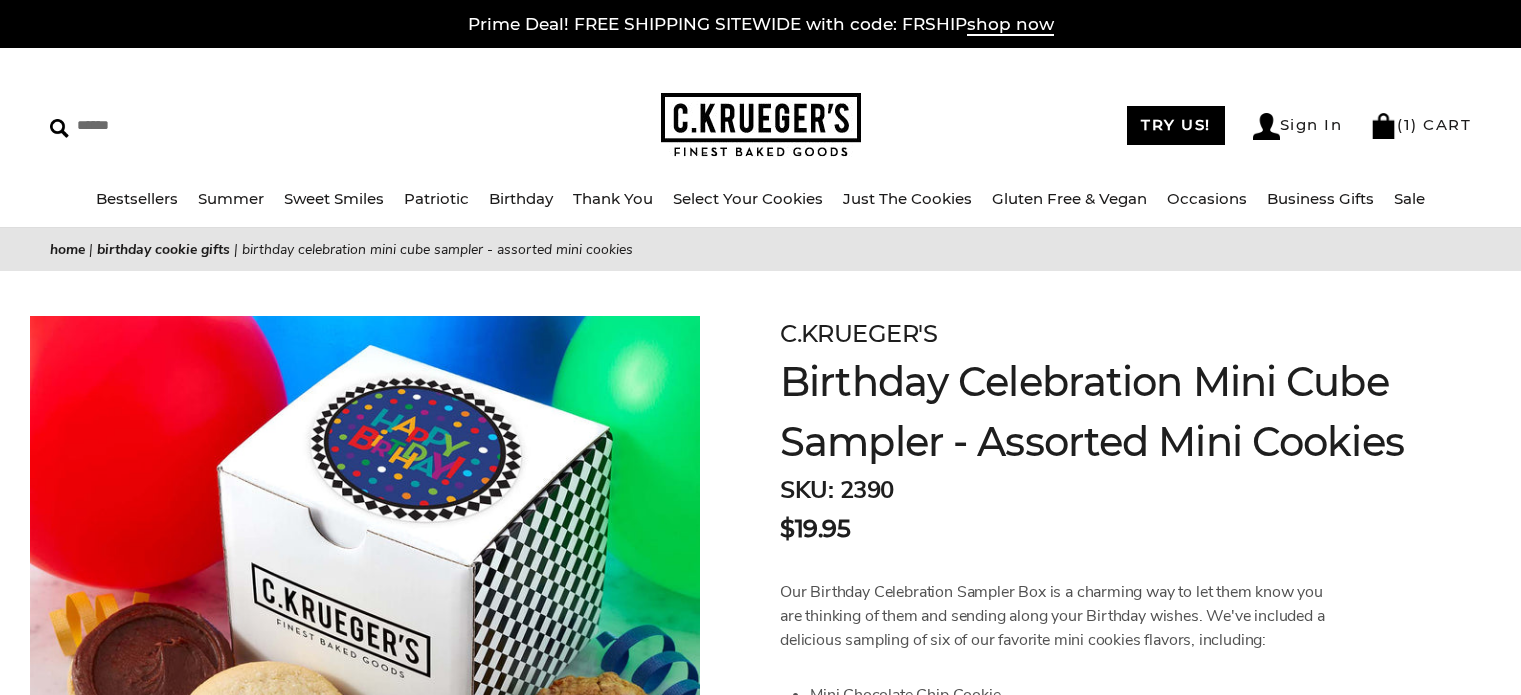 scroll, scrollTop: 0, scrollLeft: 0, axis: both 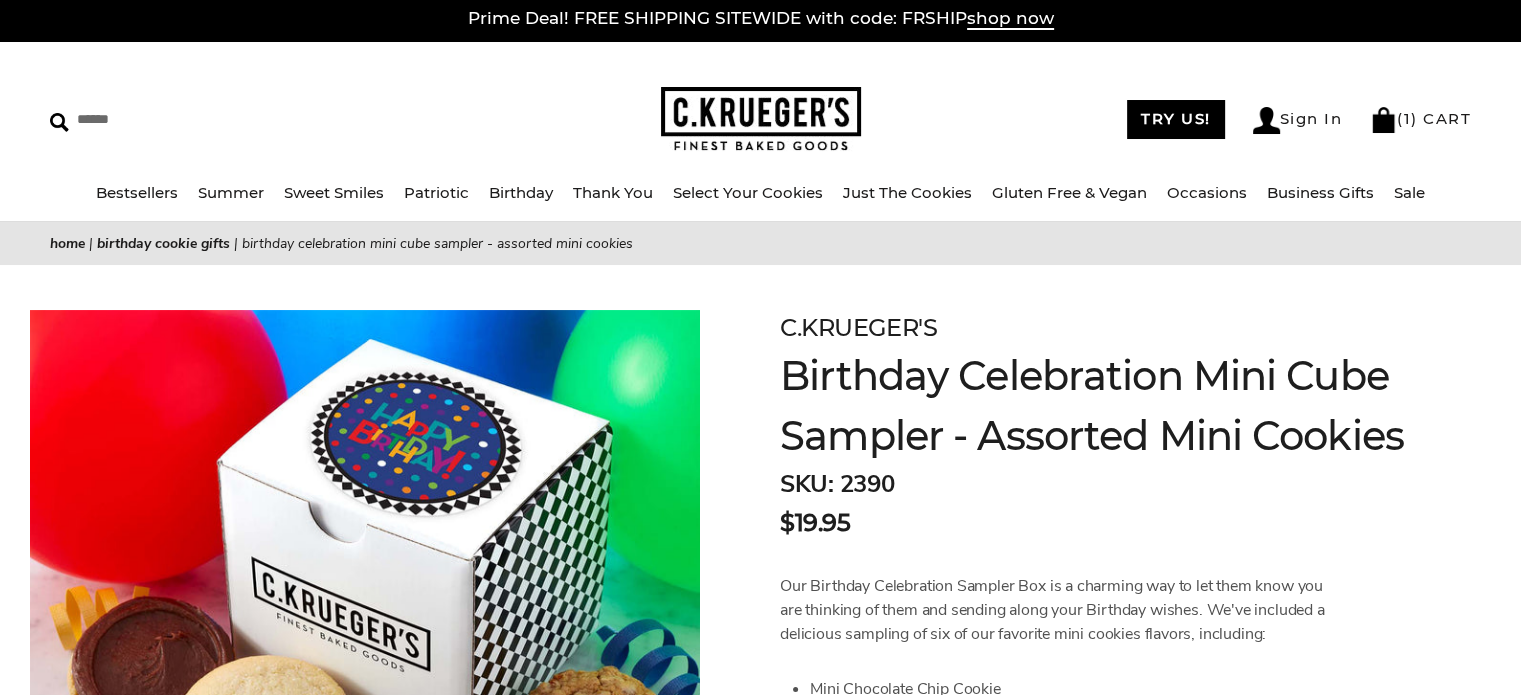 drag, startPoint x: 1535, startPoint y: 67, endPoint x: 1446, endPoint y: 70, distance: 89.050545 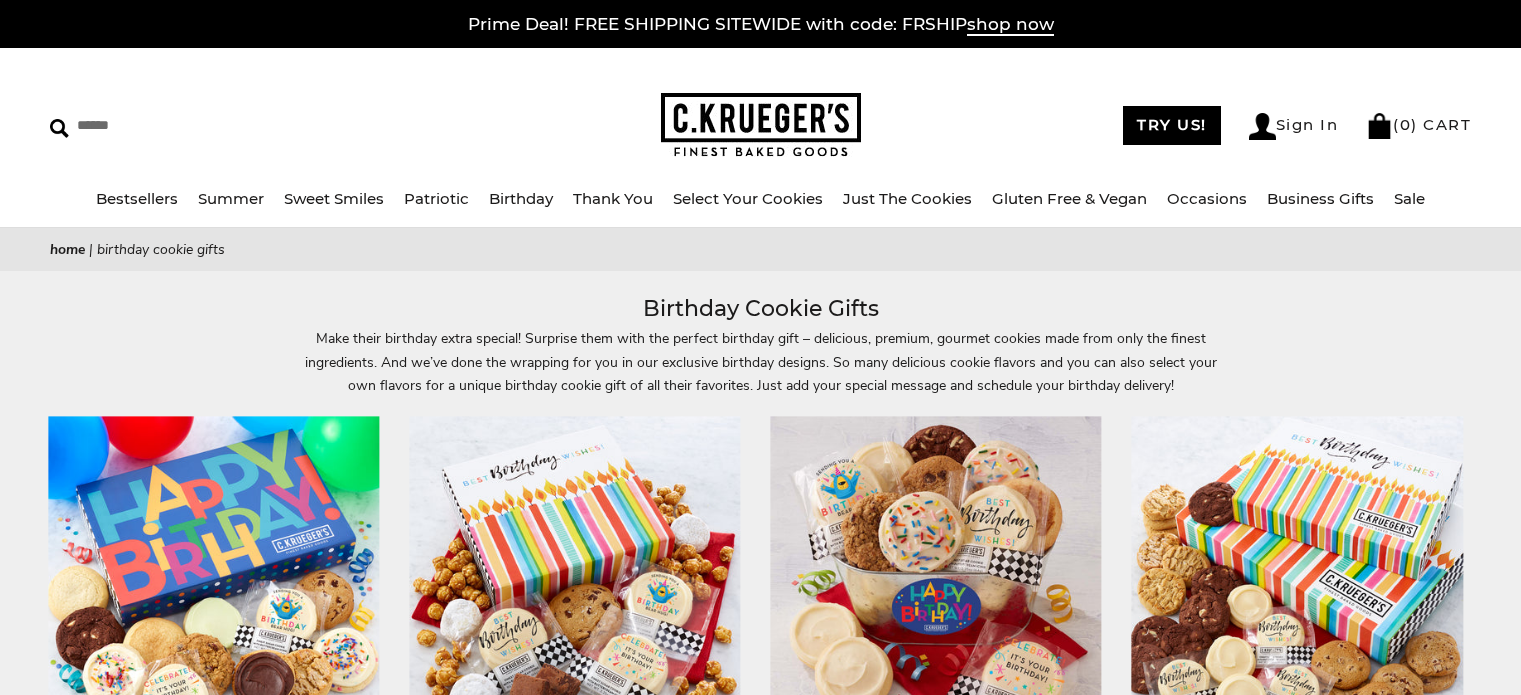 scroll, scrollTop: 1168, scrollLeft: 0, axis: vertical 